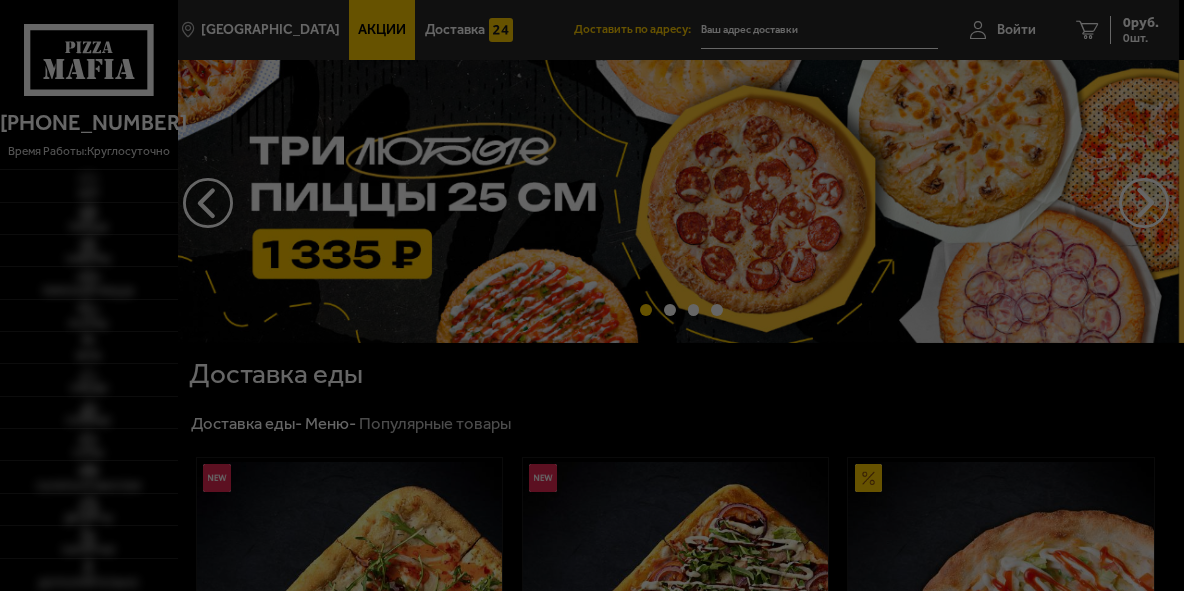 type on "[STREET_ADDRESS][PERSON_NAME]" 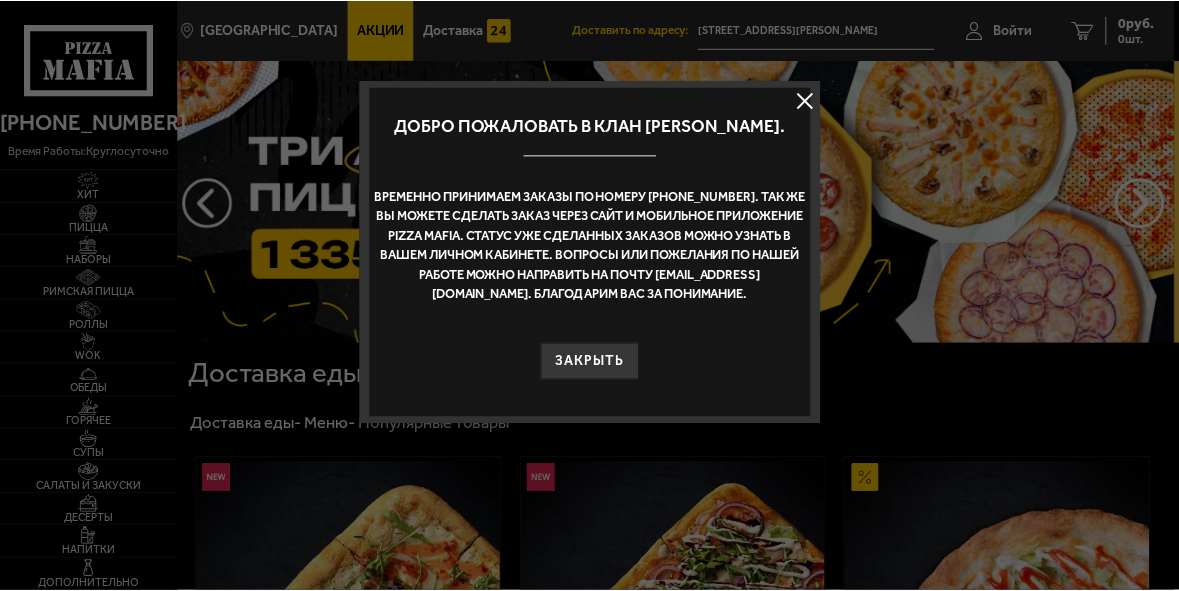 scroll, scrollTop: 0, scrollLeft: 0, axis: both 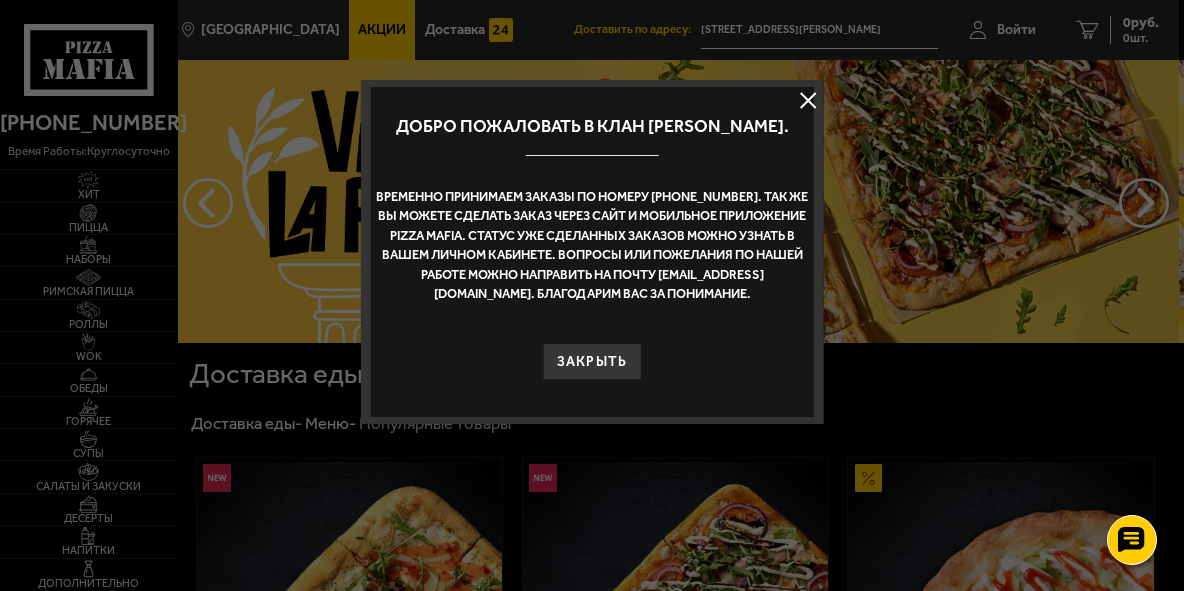 click at bounding box center (808, 101) 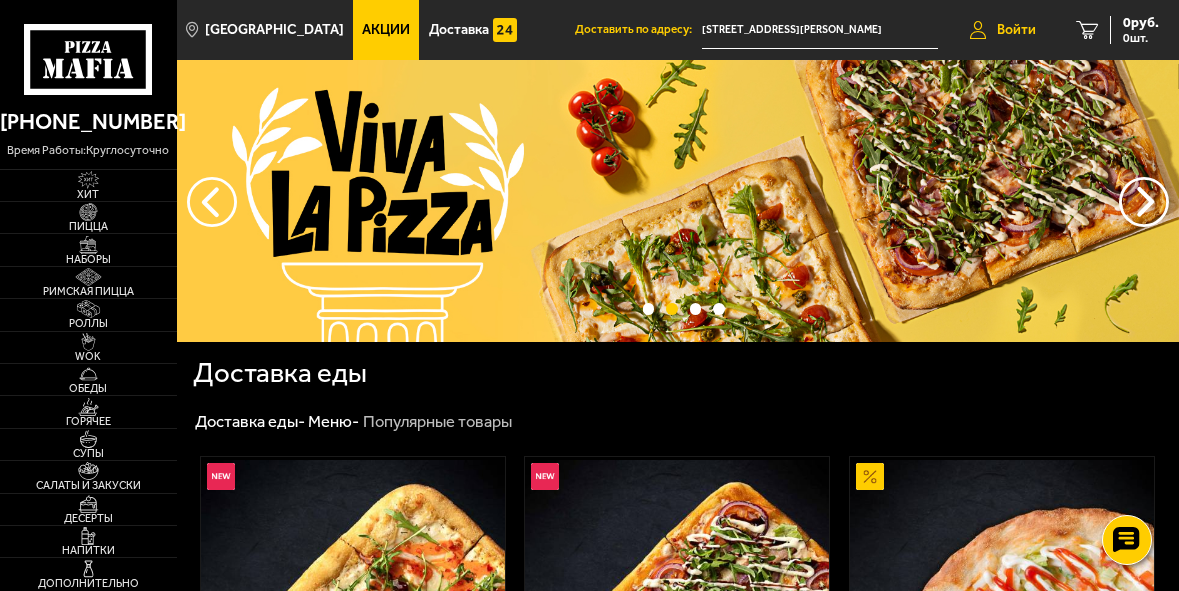 click on "Войти" at bounding box center [1003, 30] 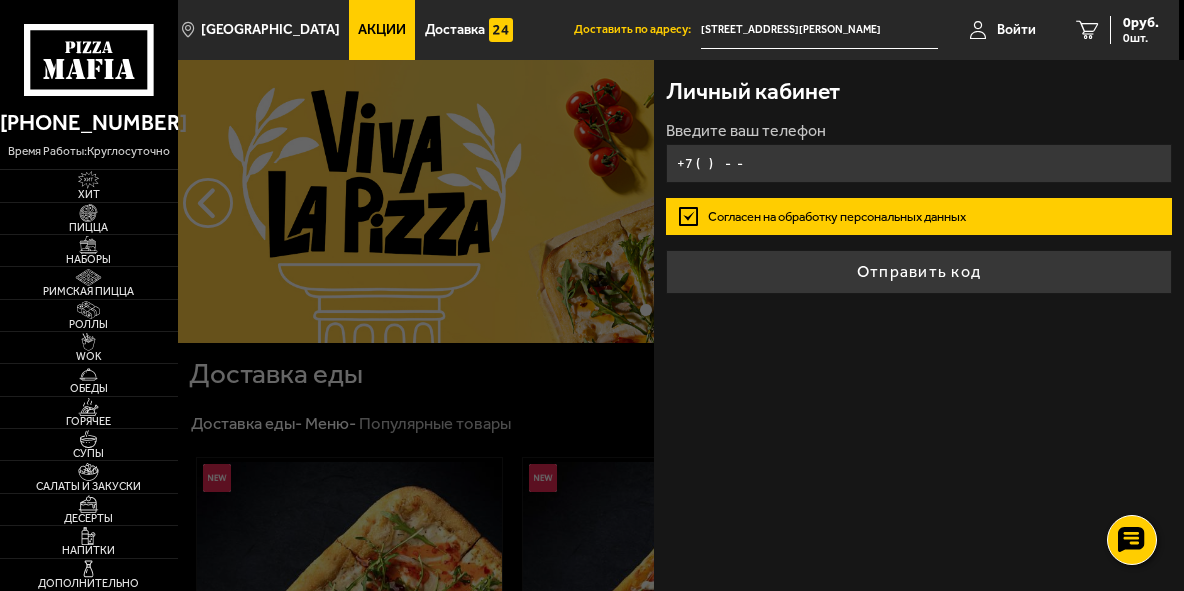 click on "+7 (   )    -  -" at bounding box center (918, 163) 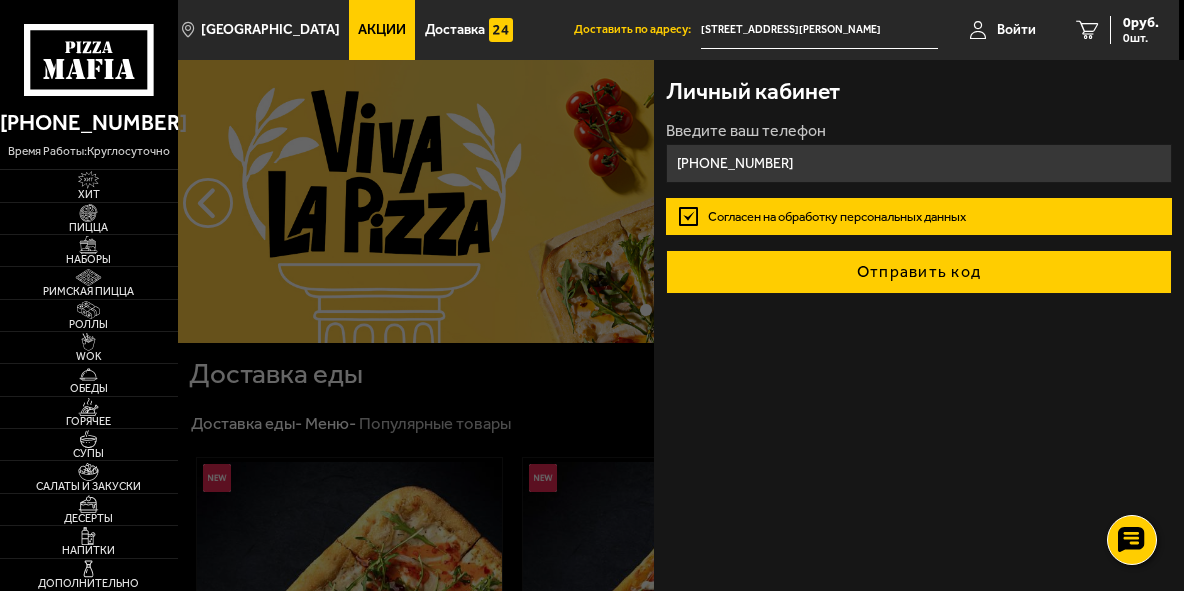 type on "+7 (911) 196-15-47" 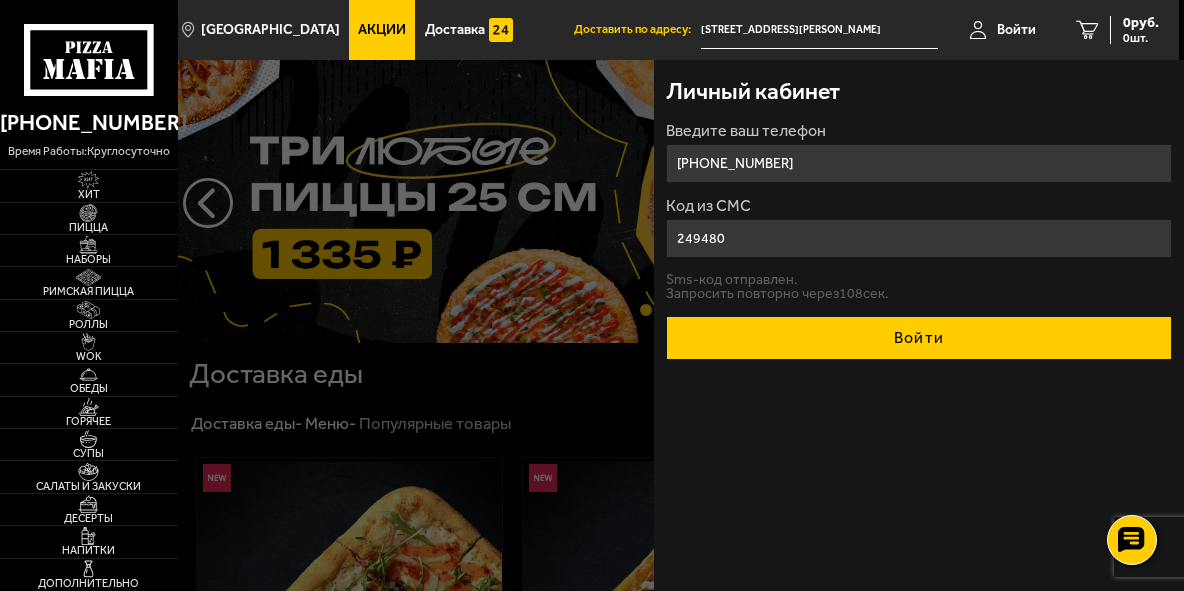 type on "249480" 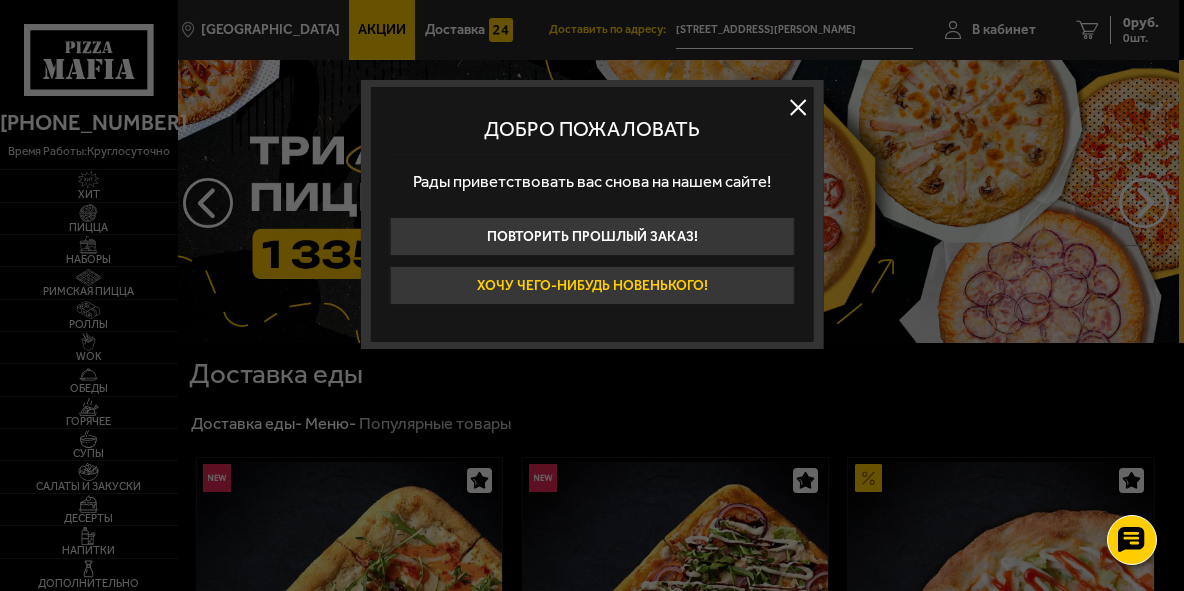 click on "Хочу чего-нибудь новенького!" at bounding box center [592, 285] 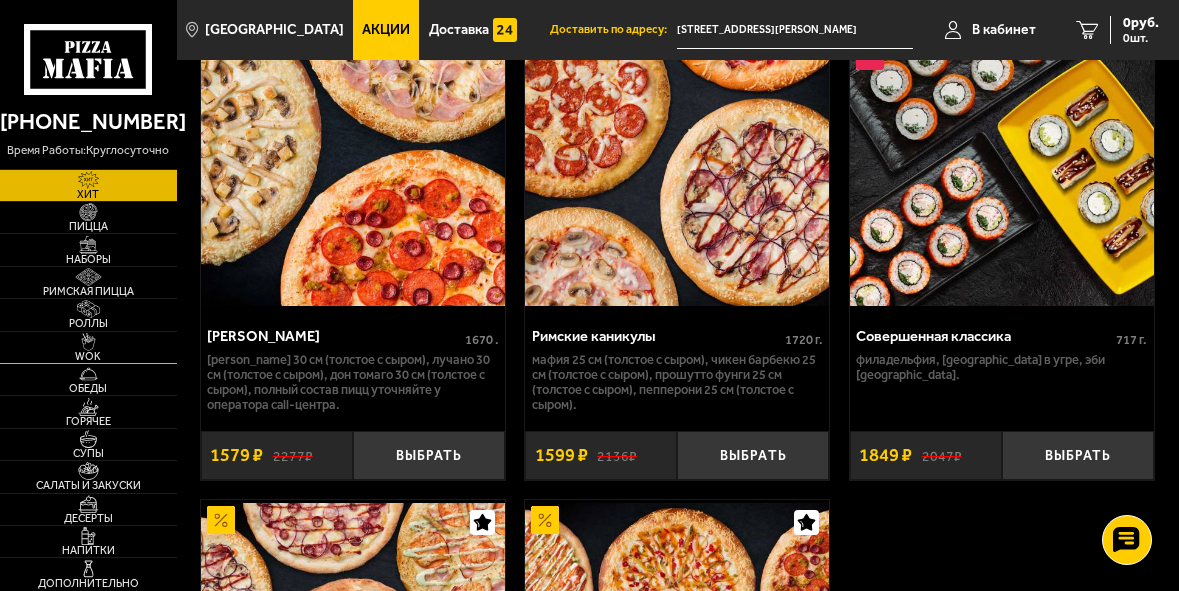 scroll, scrollTop: 2194, scrollLeft: 0, axis: vertical 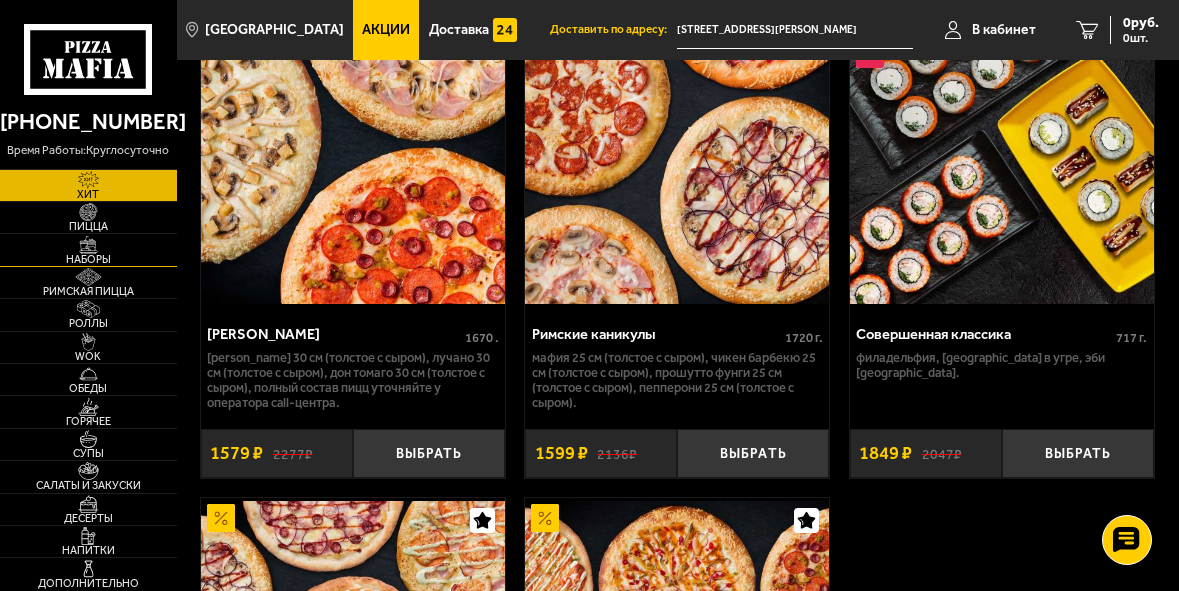 click on "Наборы" at bounding box center [88, 259] 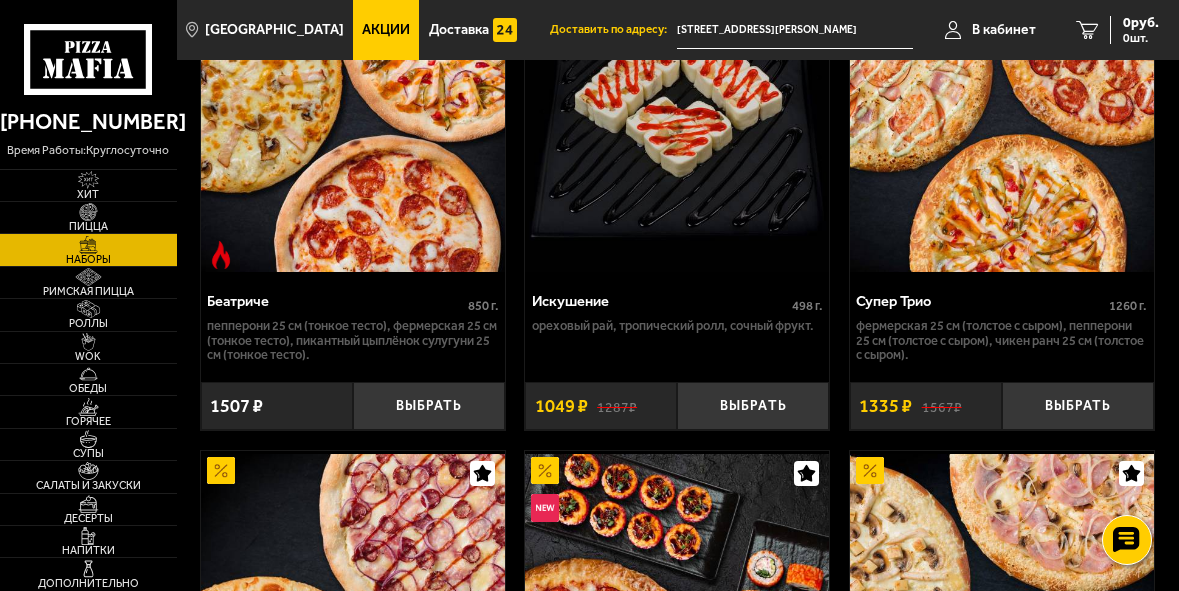 scroll, scrollTop: 1656, scrollLeft: 0, axis: vertical 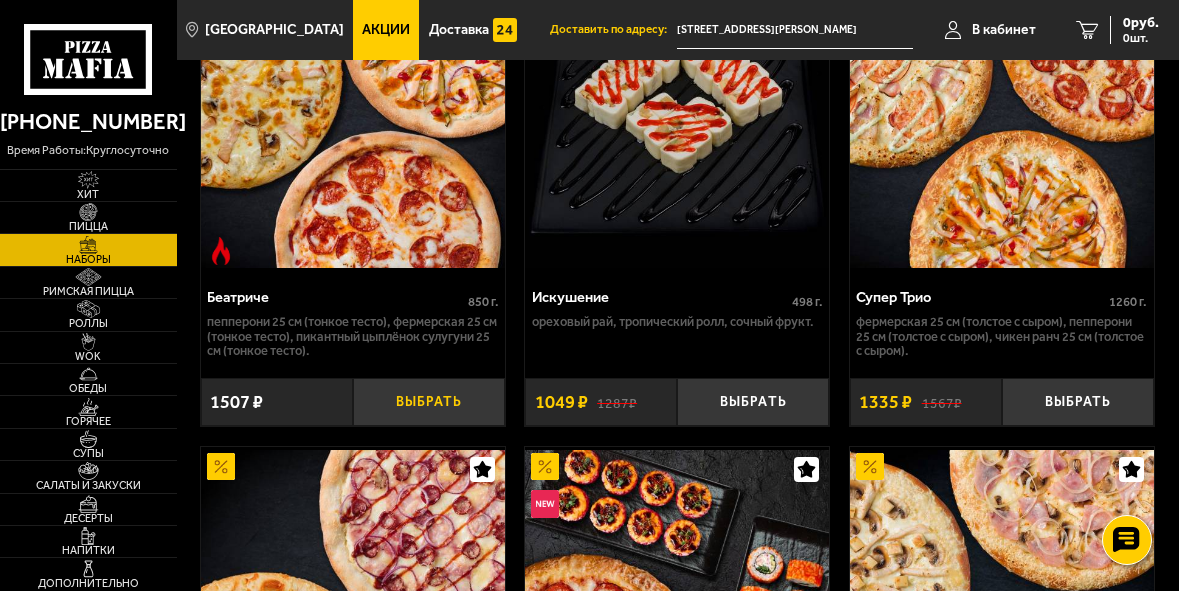 click on "Выбрать" at bounding box center [429, 402] 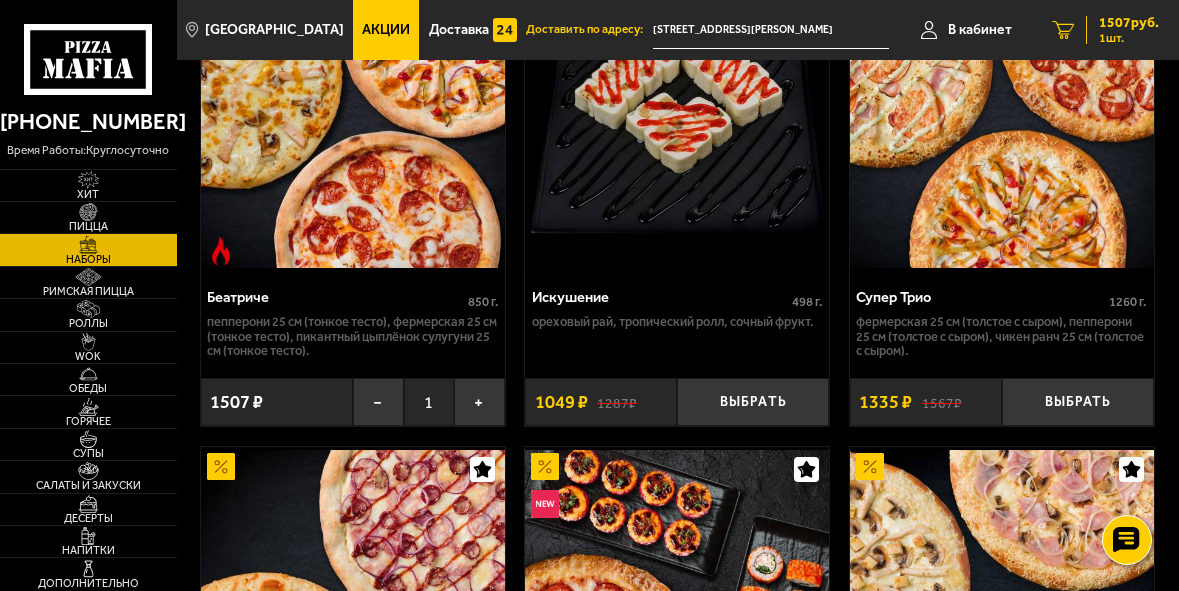 click on "1  шт." at bounding box center (1129, 38) 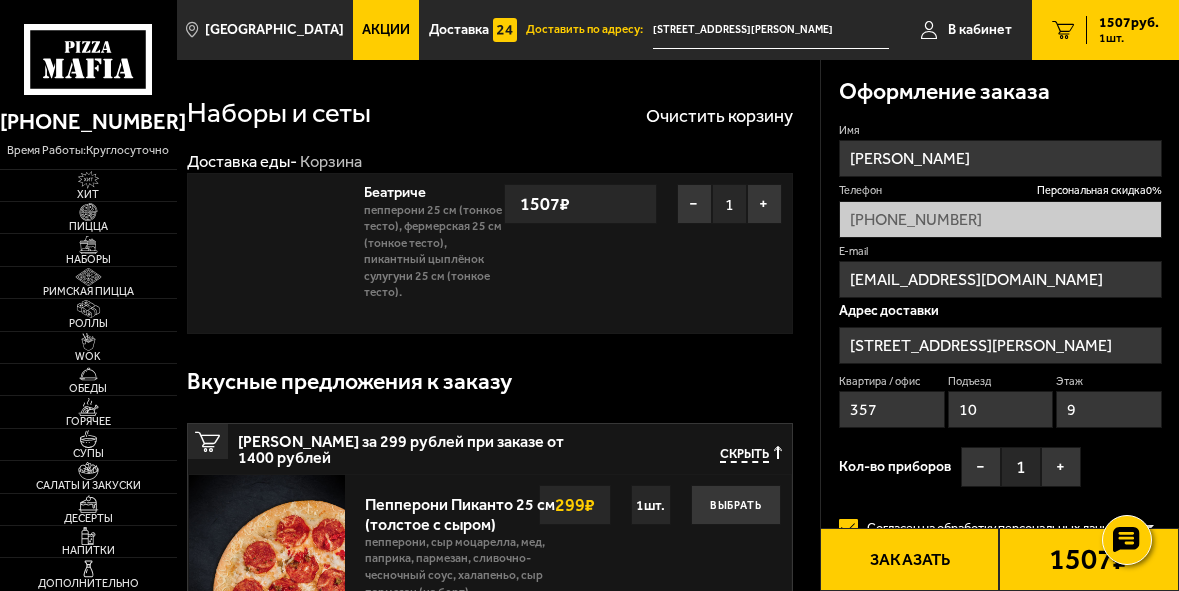 type on "проспект Маршала Жукова, 33к1" 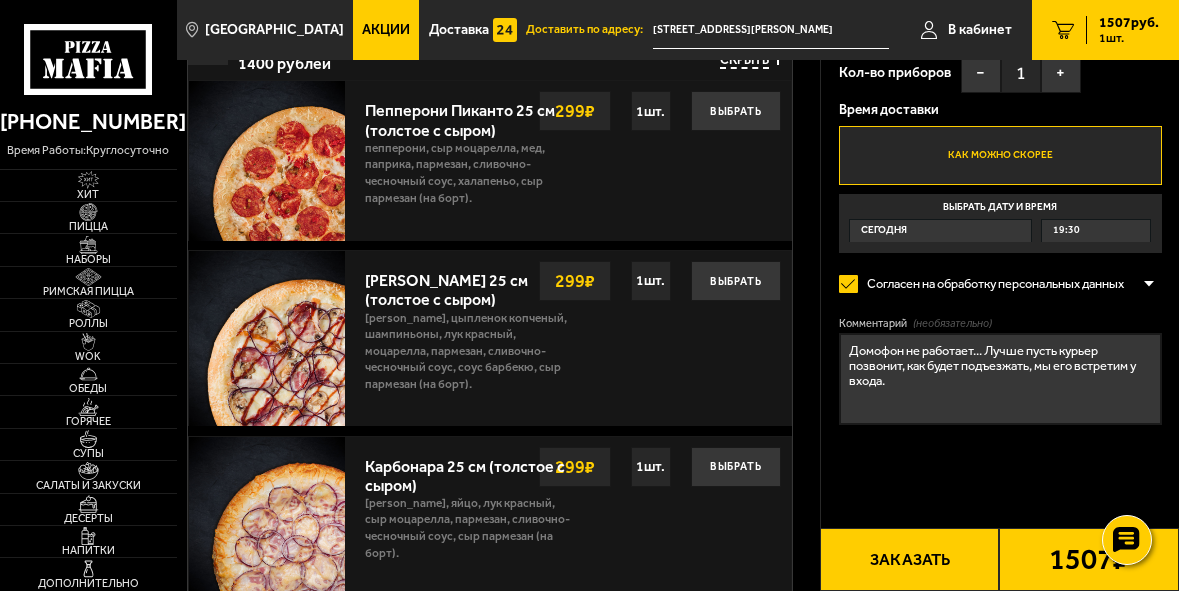 scroll, scrollTop: 395, scrollLeft: 0, axis: vertical 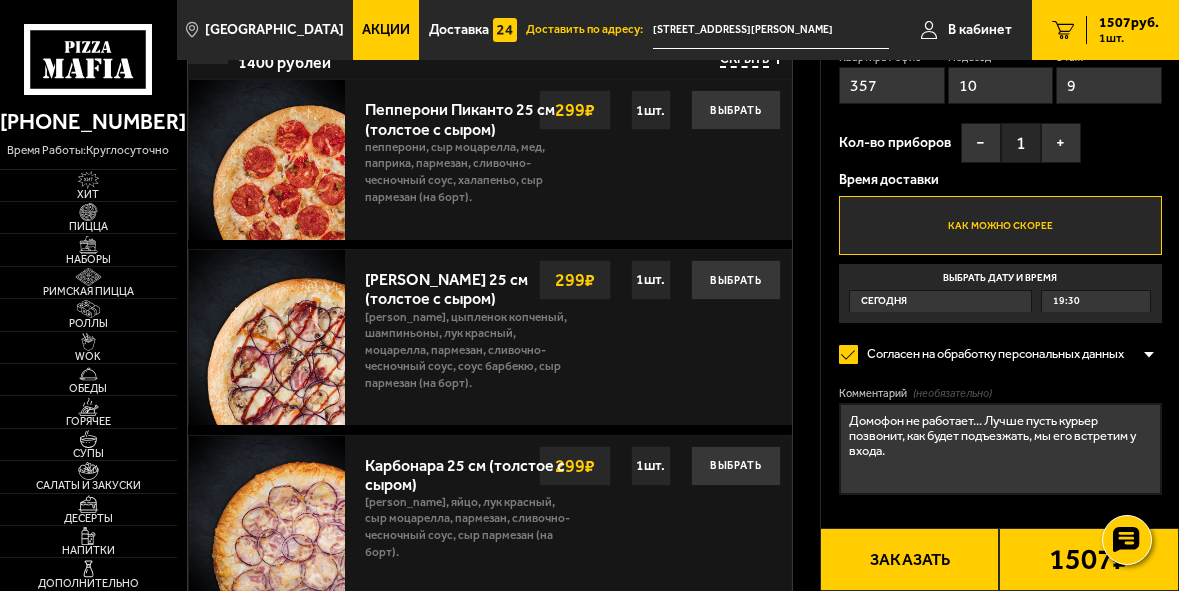 click on "Домофон не работает... Лучше пусть курьер позвонит, как будет подъезжать, мы его встретим у входа." at bounding box center (1000, 449) 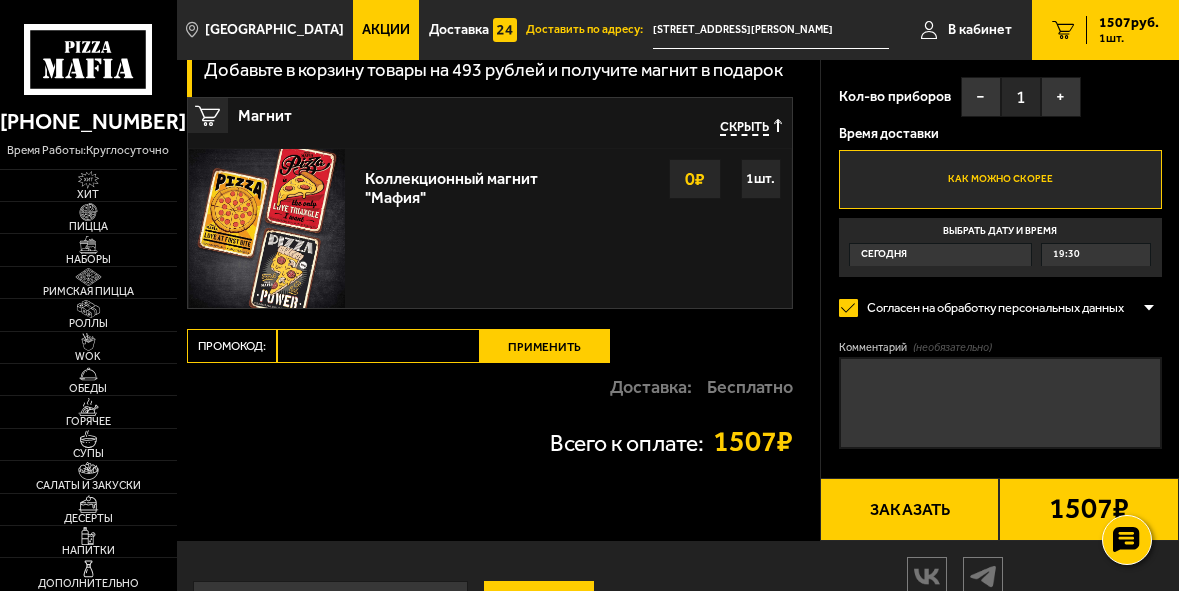 scroll, scrollTop: 2144, scrollLeft: 0, axis: vertical 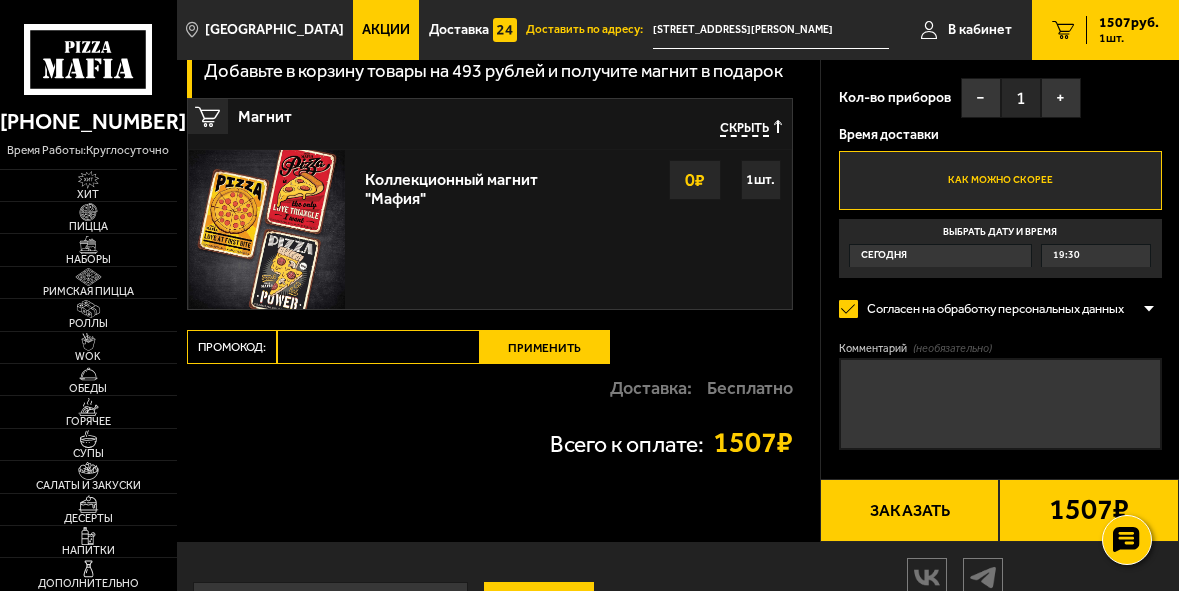 type 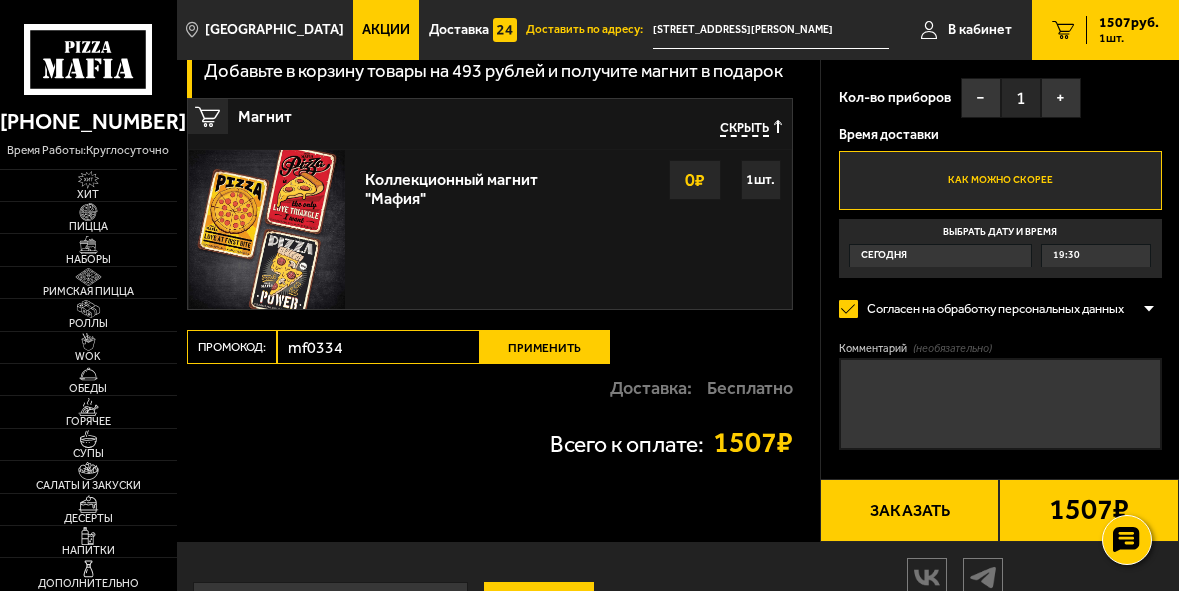 type on "mf0334" 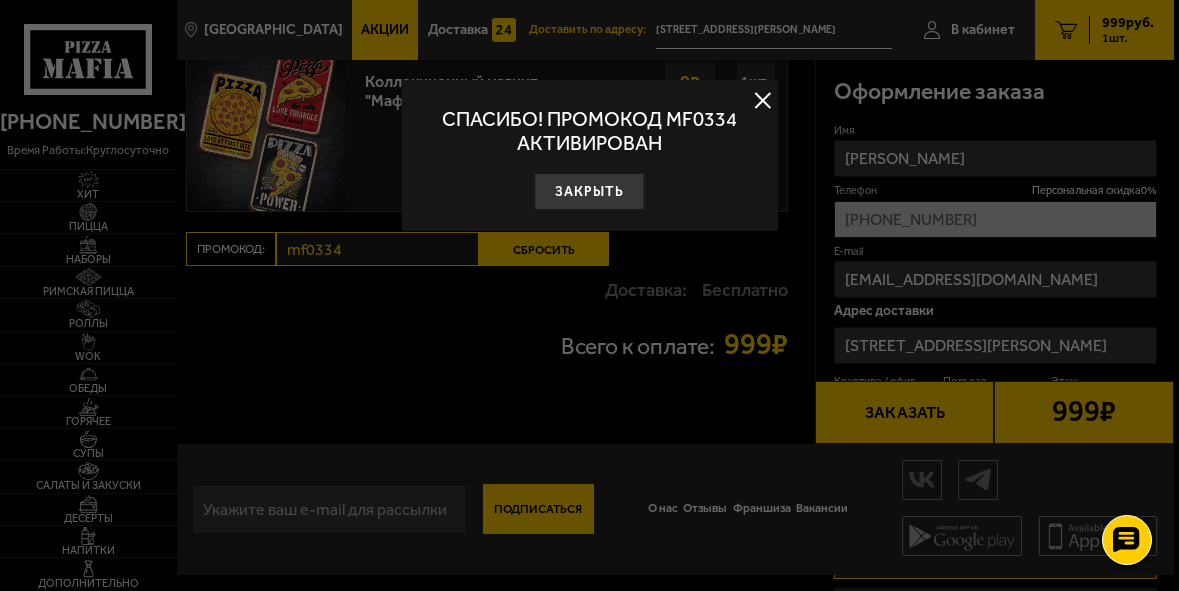 scroll, scrollTop: 1746, scrollLeft: 0, axis: vertical 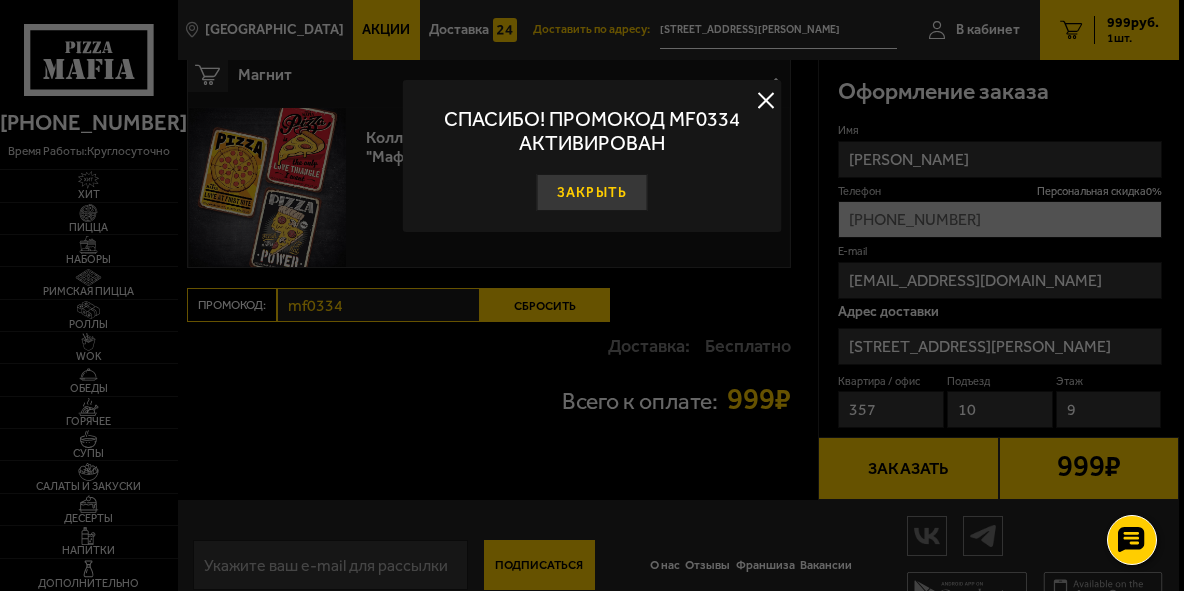 click on "Закрыть" at bounding box center [592, 192] 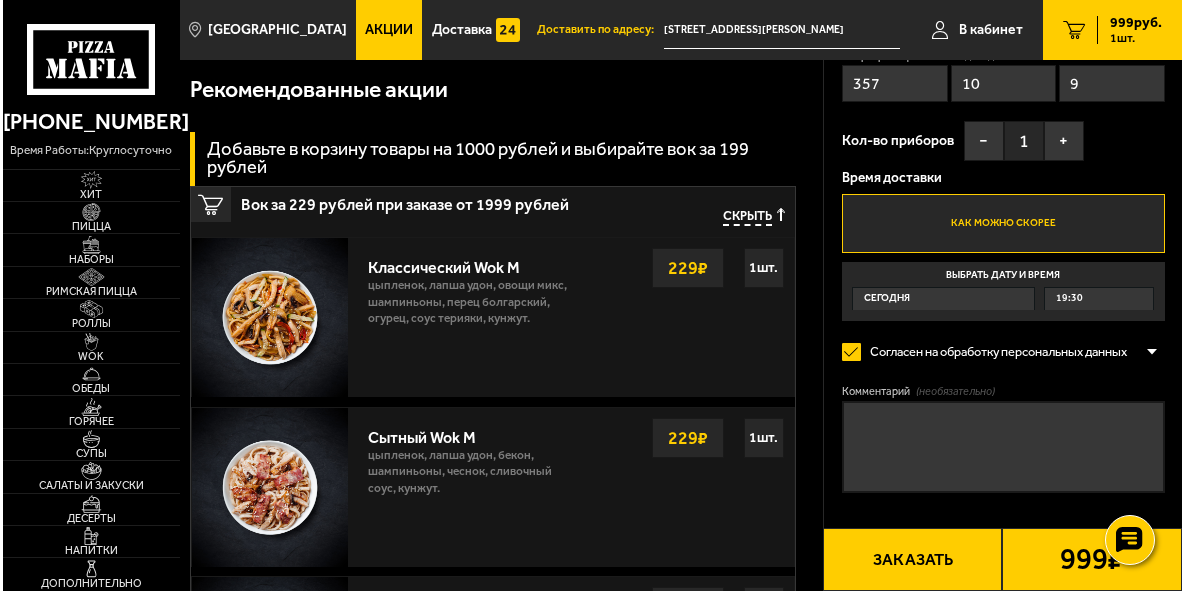 scroll, scrollTop: 0, scrollLeft: 0, axis: both 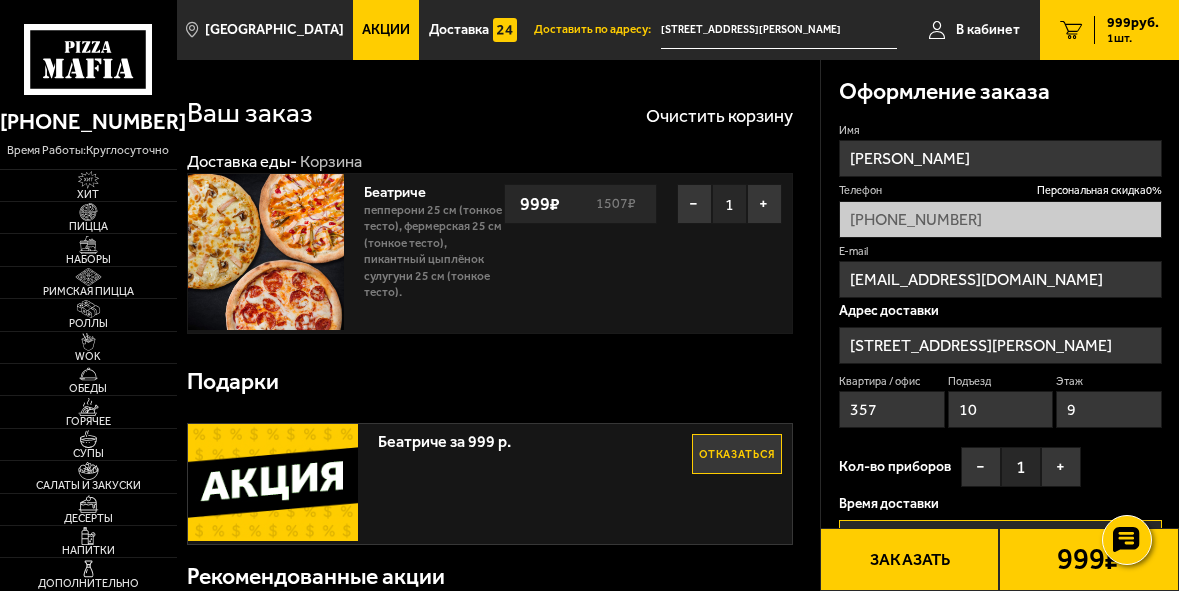 click on "Беатриче за 999 р." at bounding box center (535, 437) 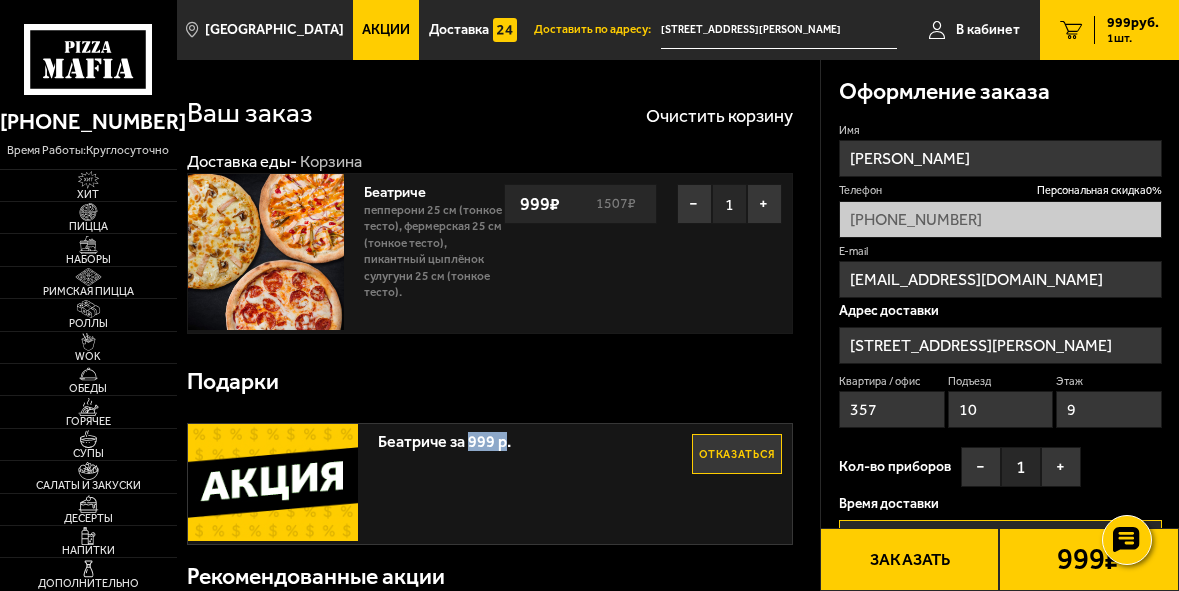 drag, startPoint x: 475, startPoint y: 445, endPoint x: 507, endPoint y: 453, distance: 32.984844 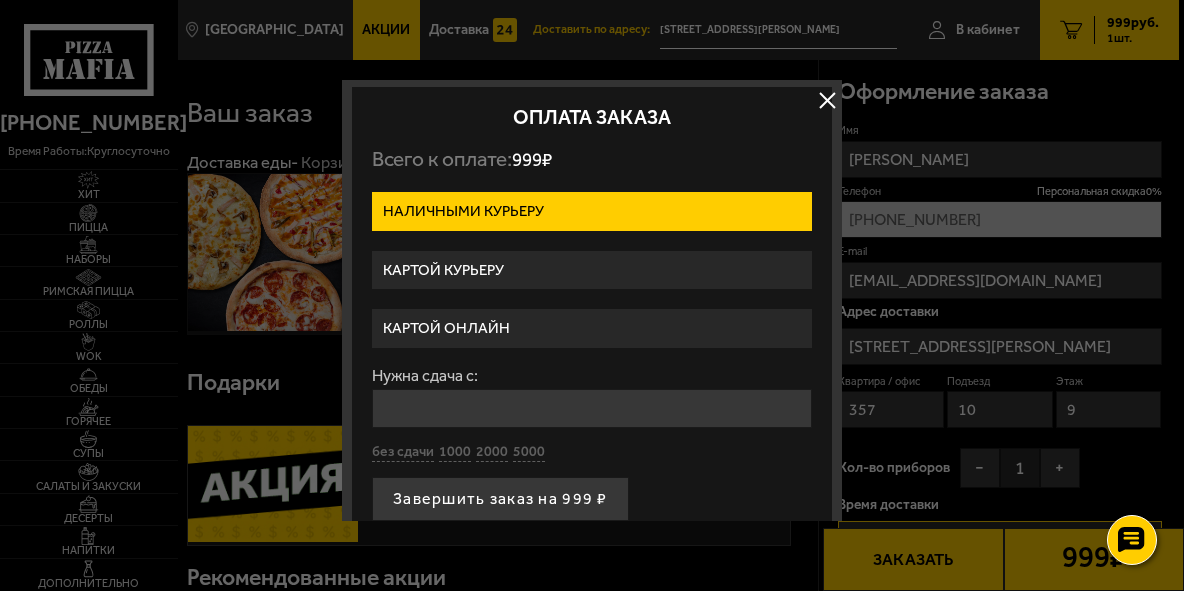 scroll, scrollTop: 26, scrollLeft: 0, axis: vertical 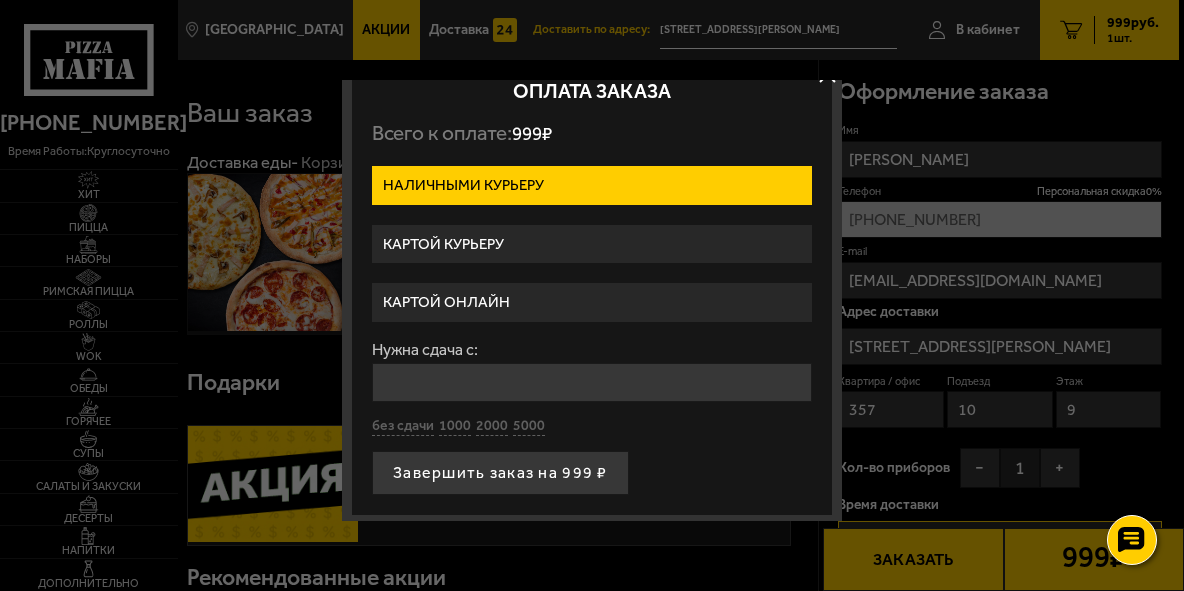 click on "Картой курьеру" at bounding box center (592, 244) 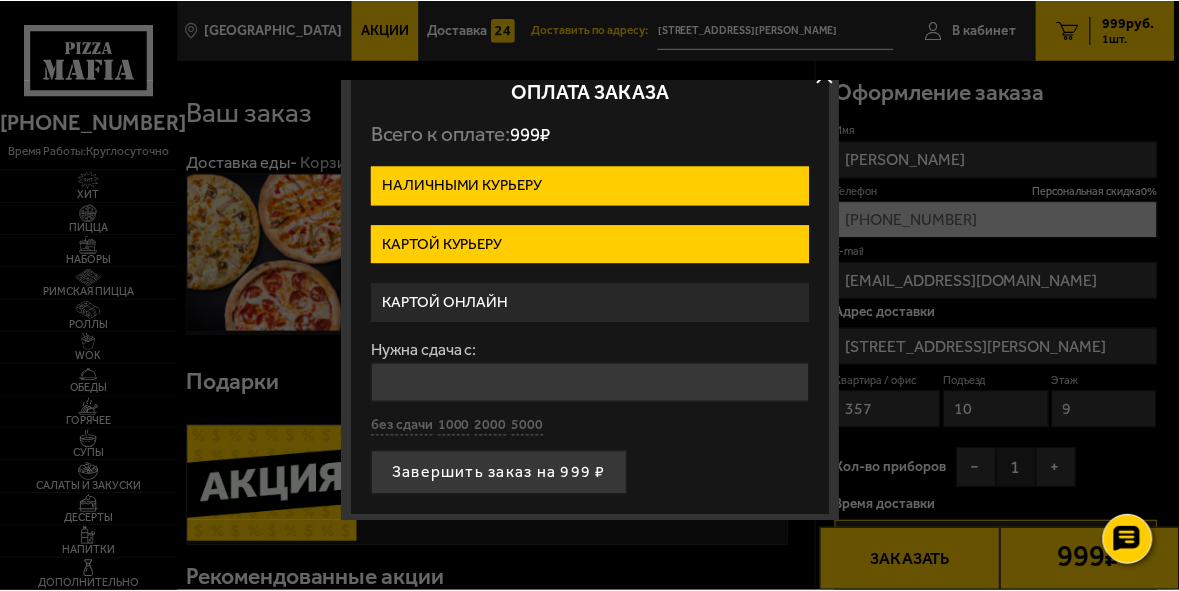 scroll, scrollTop: 0, scrollLeft: 0, axis: both 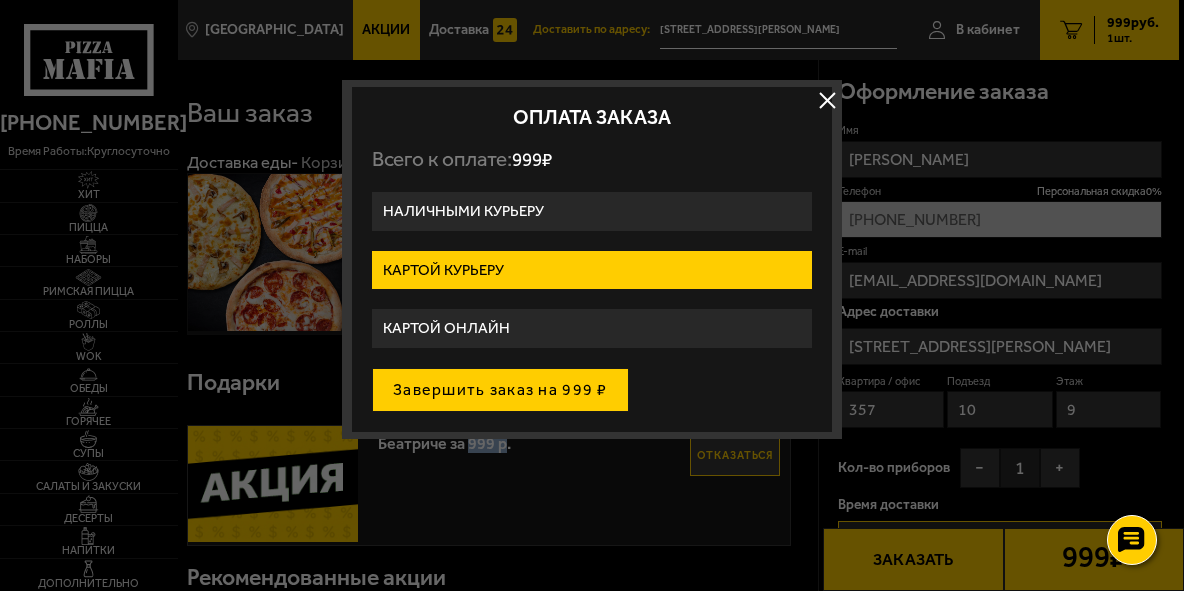click on "Завершить заказ на 999 ₽" at bounding box center [500, 390] 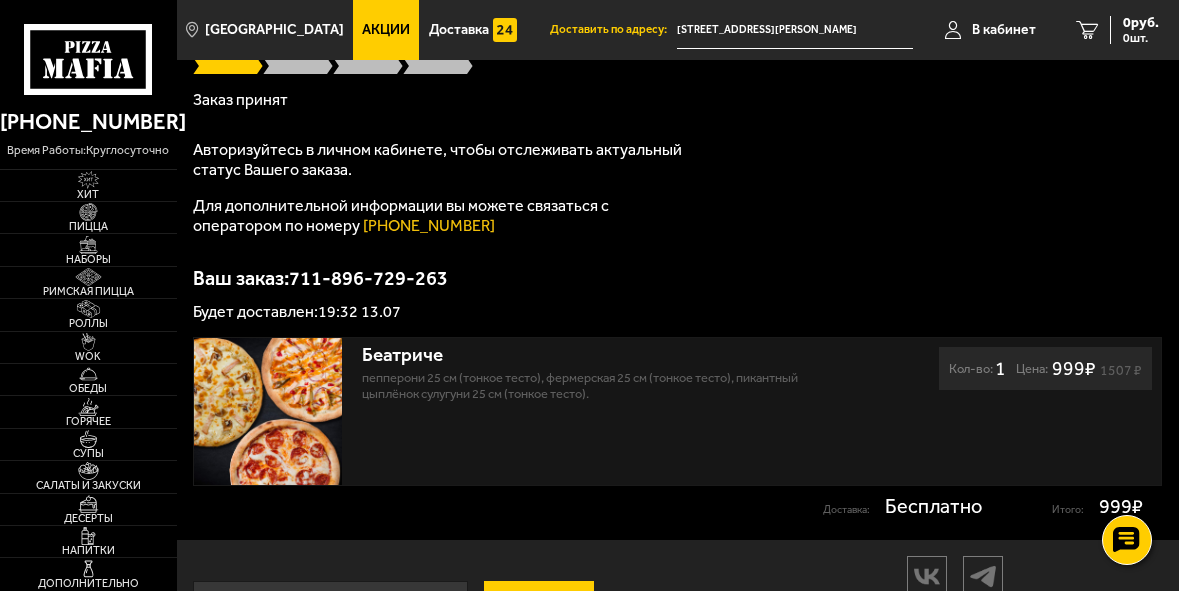 scroll, scrollTop: 31, scrollLeft: 0, axis: vertical 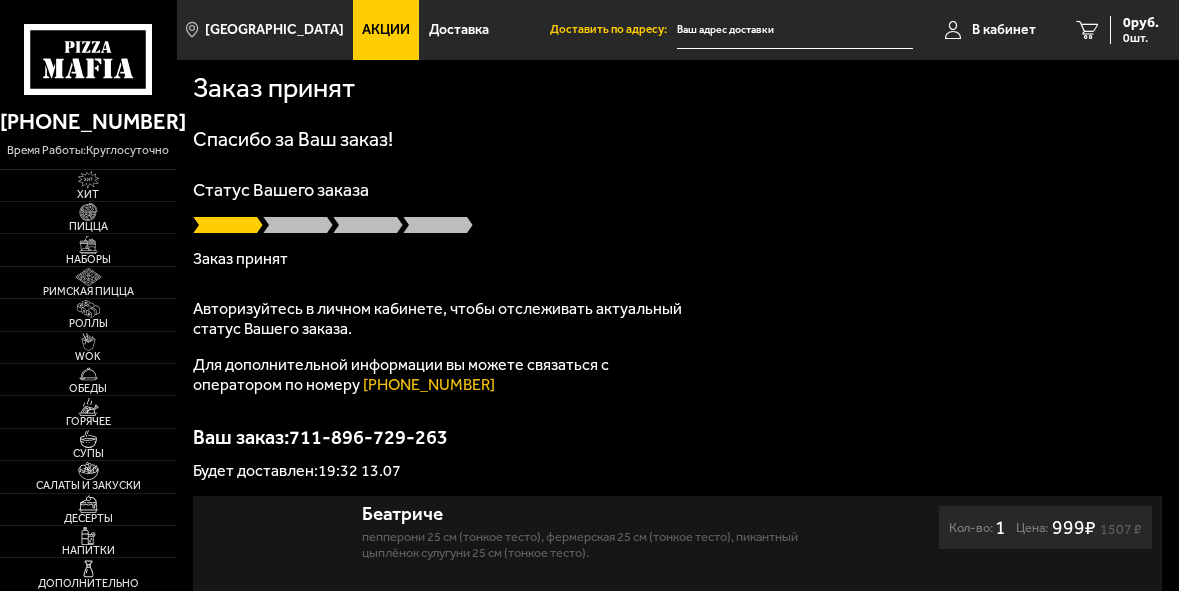 type on "[STREET_ADDRESS][PERSON_NAME]" 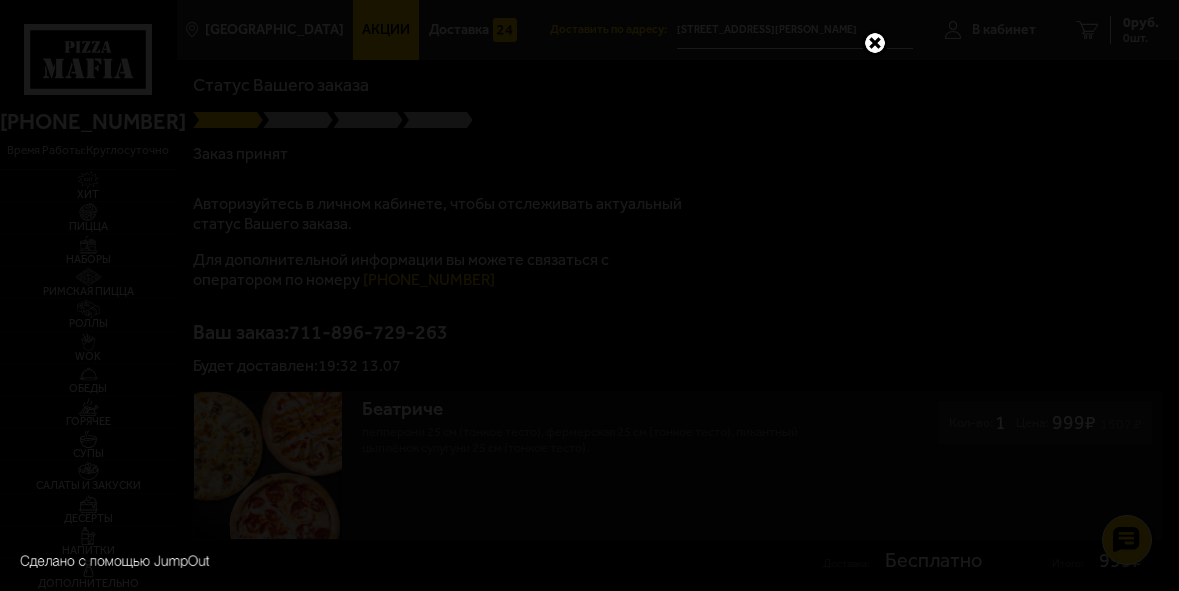 scroll, scrollTop: 124, scrollLeft: 0, axis: vertical 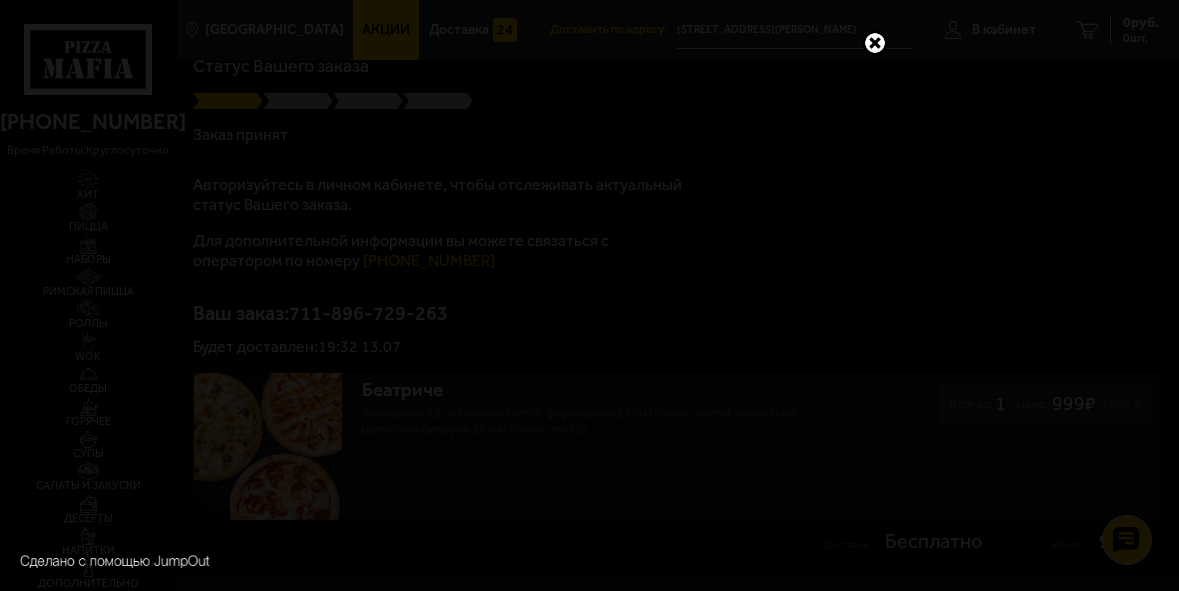 click at bounding box center [875, 43] 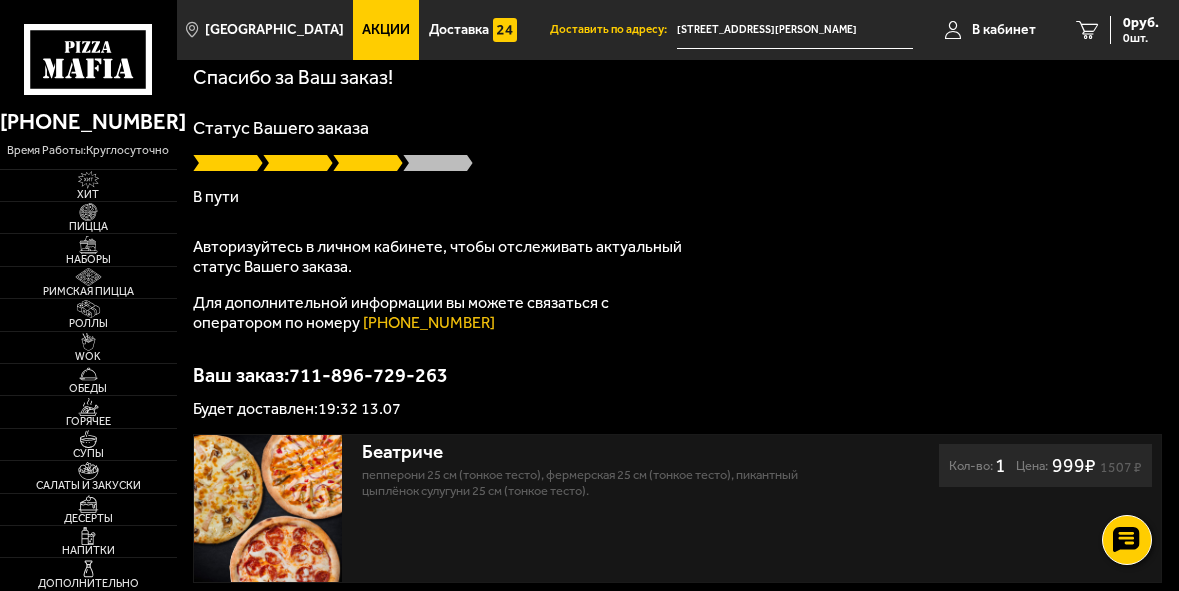 scroll, scrollTop: 72, scrollLeft: 0, axis: vertical 